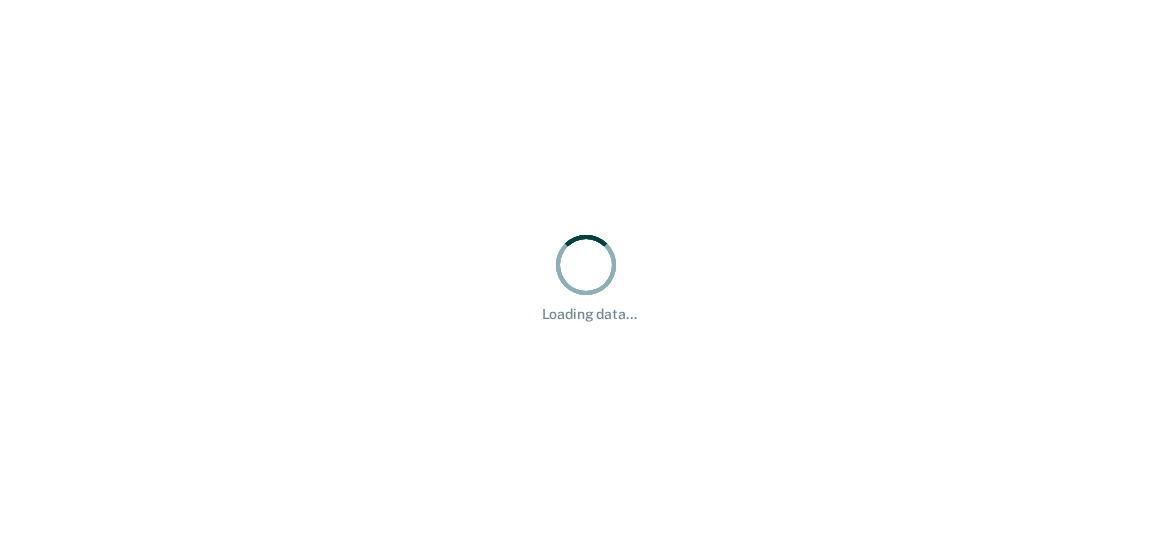 scroll, scrollTop: 0, scrollLeft: 0, axis: both 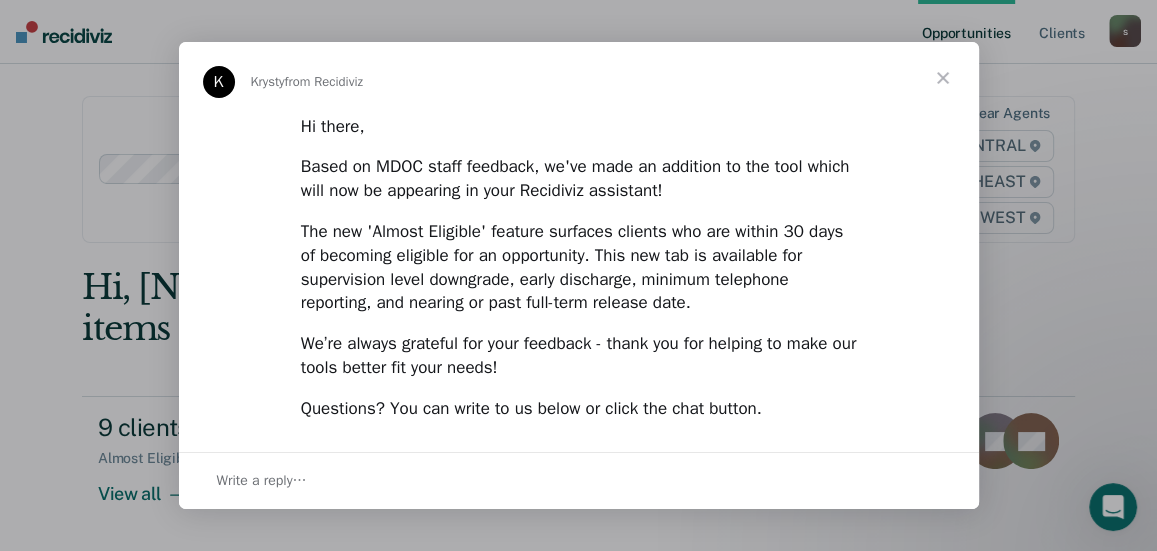 click at bounding box center (943, 78) 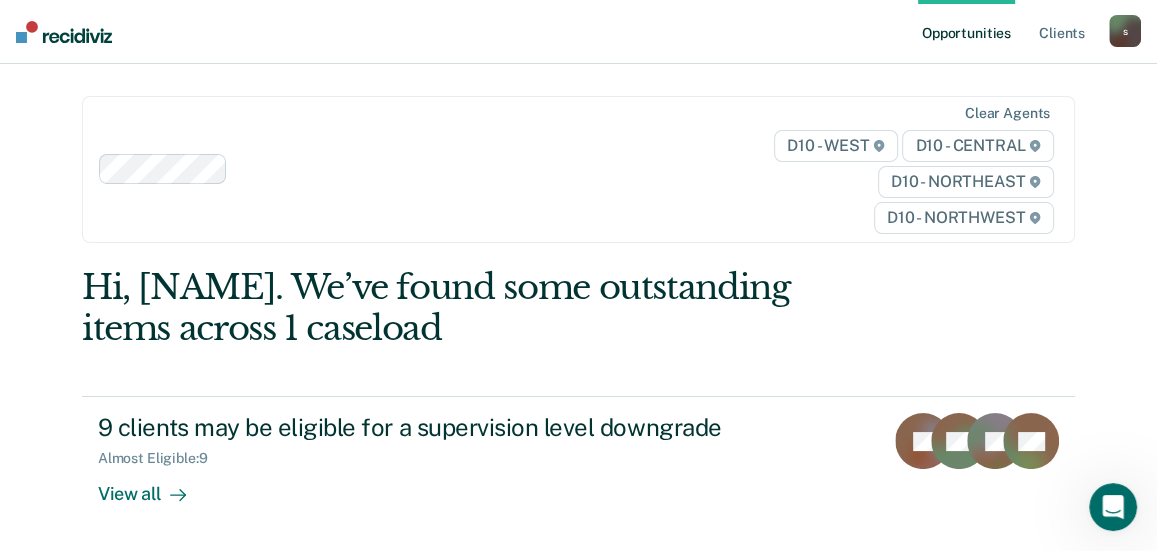 scroll, scrollTop: 466, scrollLeft: 0, axis: vertical 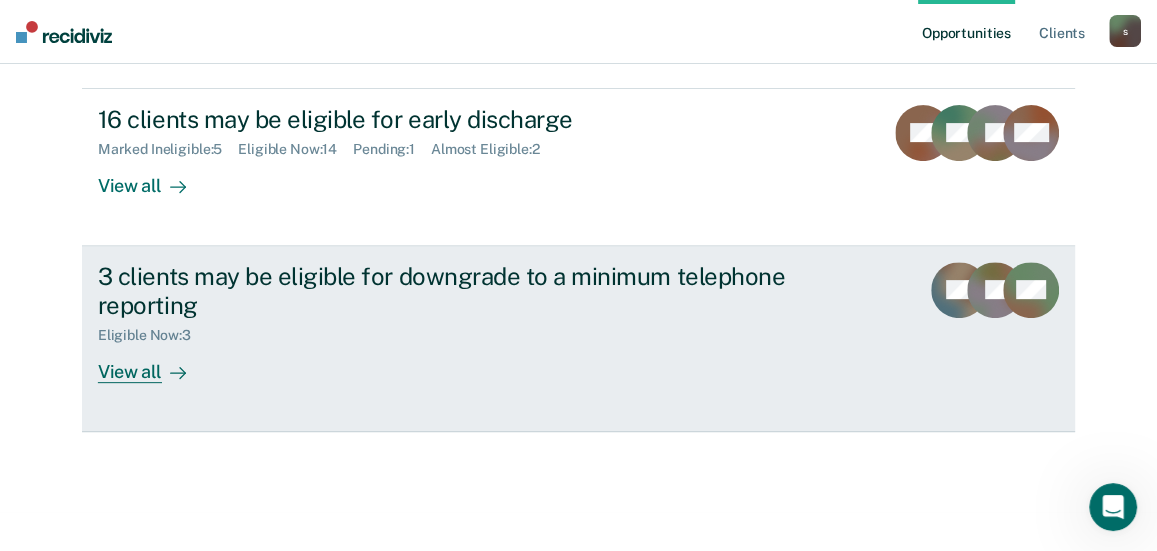 click on "3 clients may be eligible for downgrade to a minimum telephone reporting" at bounding box center (449, 291) 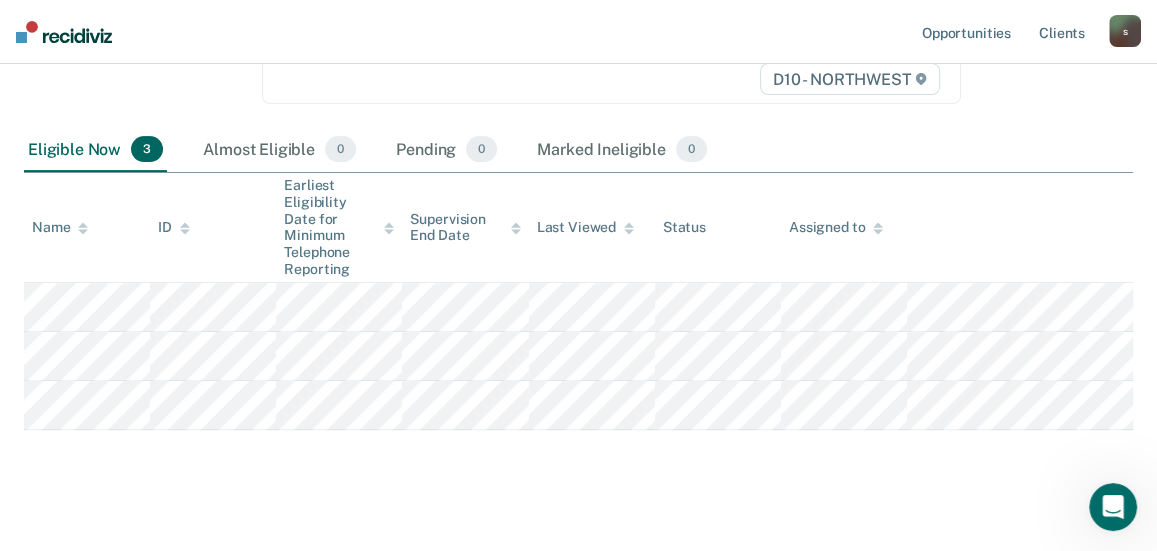 scroll, scrollTop: 404, scrollLeft: 0, axis: vertical 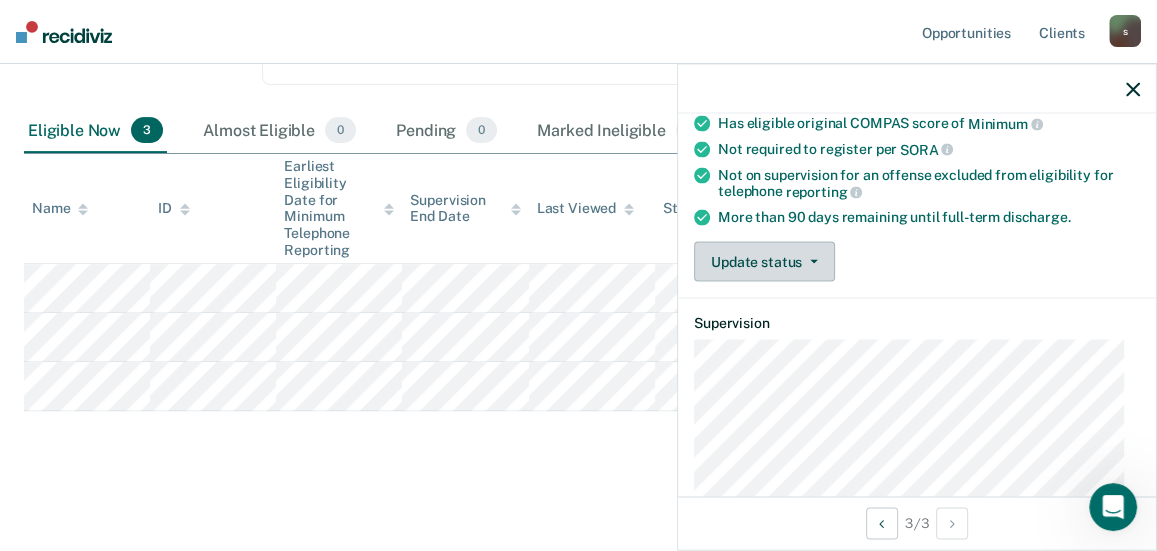 click on "Update status" at bounding box center (764, 262) 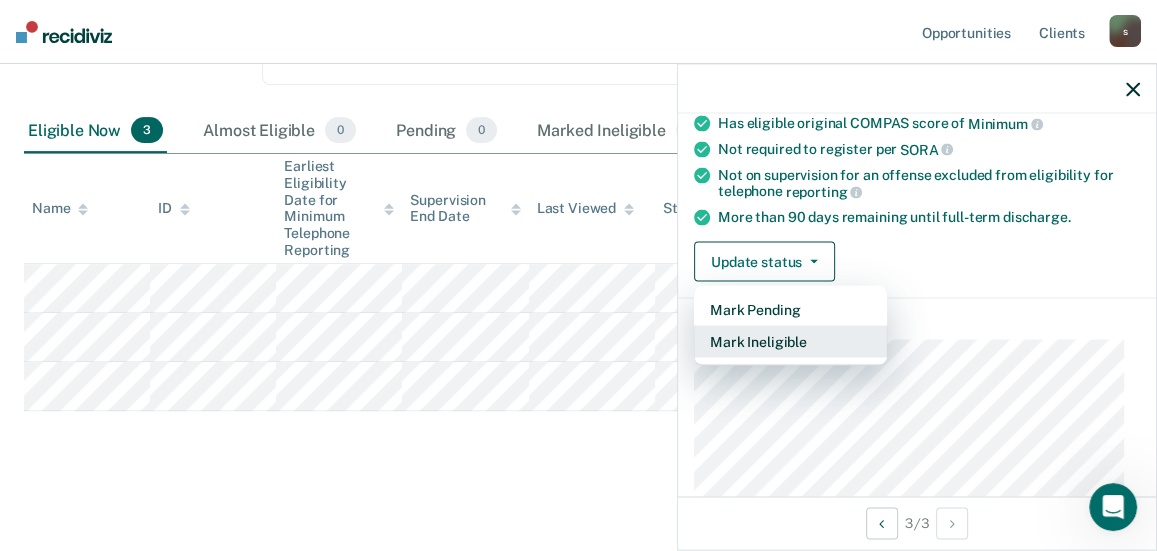 click on "Mark Ineligible" at bounding box center (790, 342) 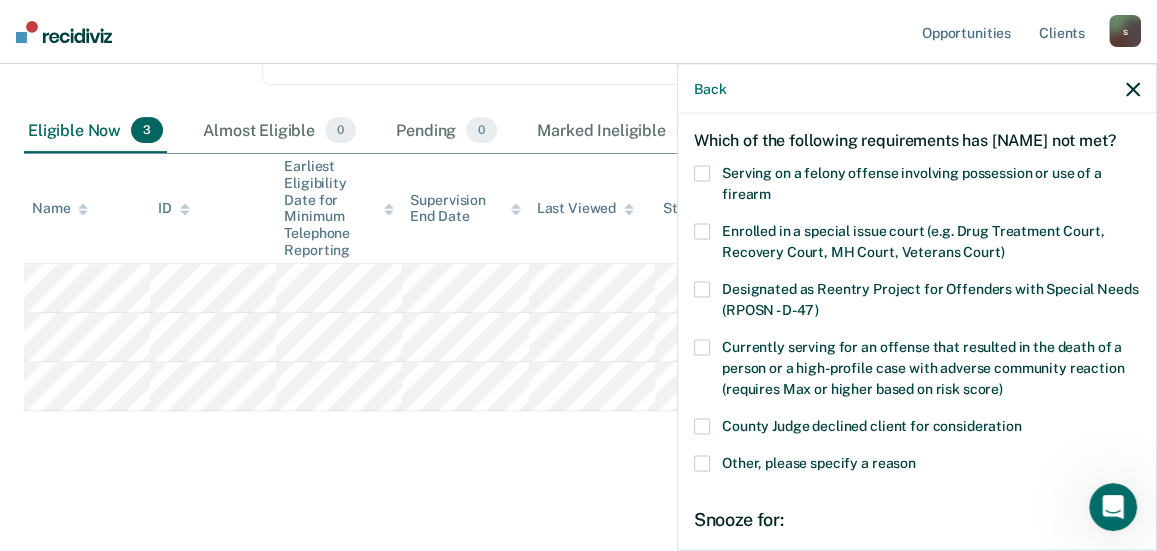 scroll, scrollTop: 111, scrollLeft: 0, axis: vertical 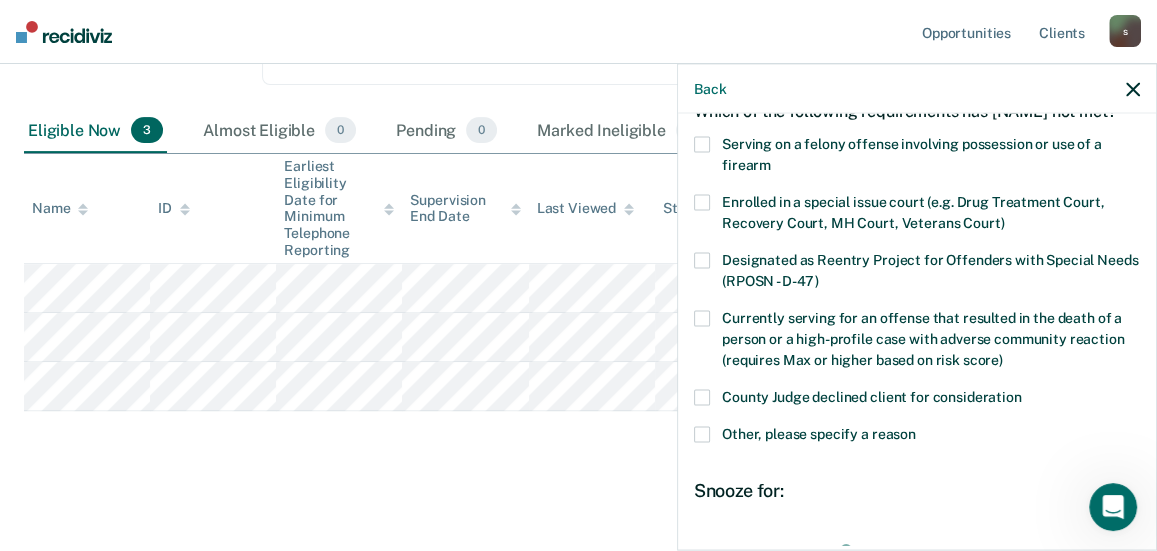 click at bounding box center (702, 435) 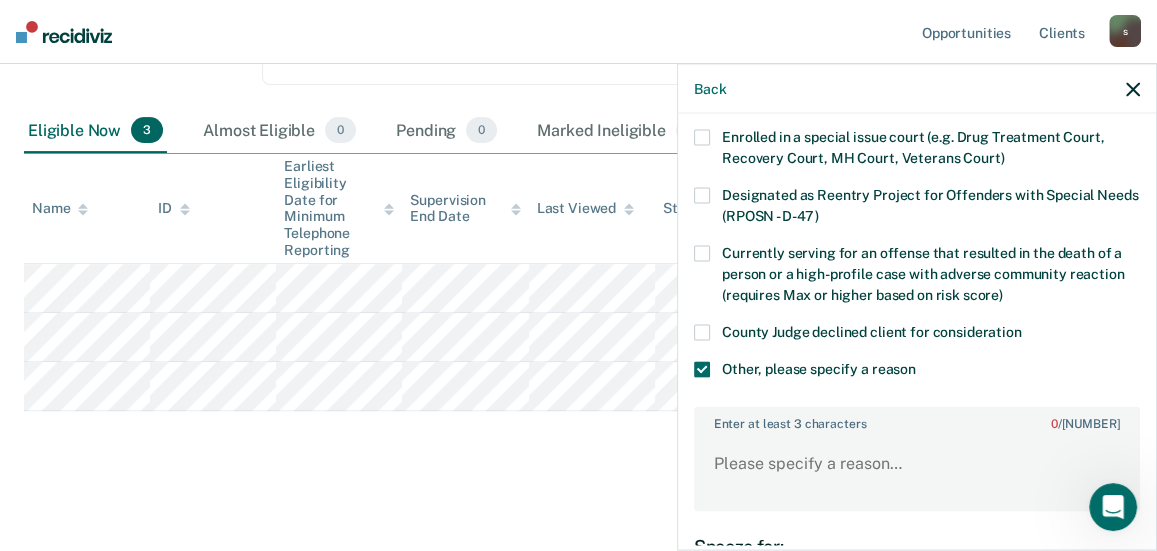 scroll, scrollTop: 222, scrollLeft: 0, axis: vertical 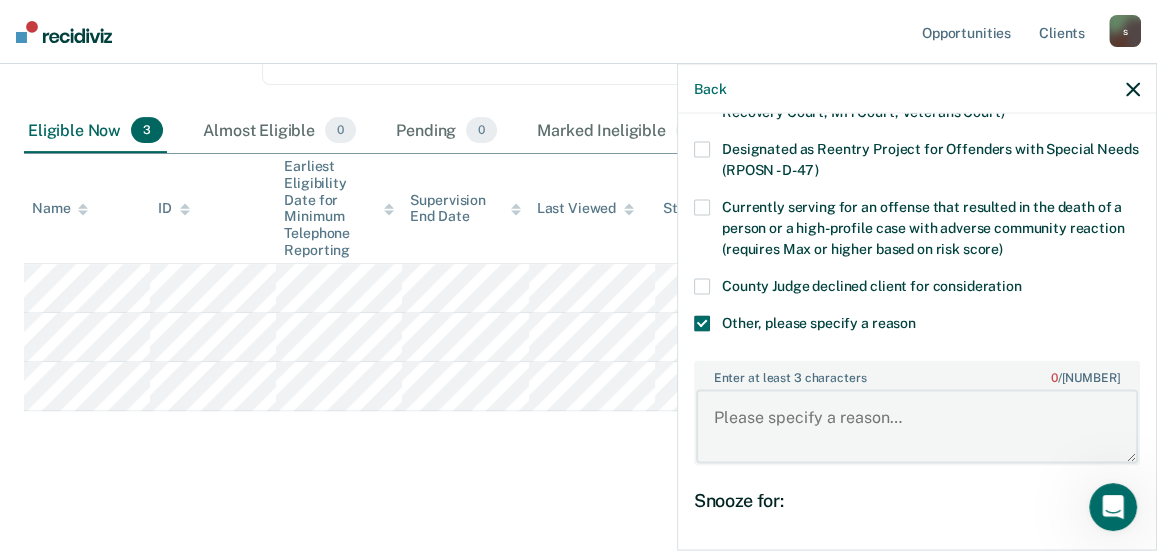 click on "Enter at least 3 characters 0  /  1600" at bounding box center (917, 426) 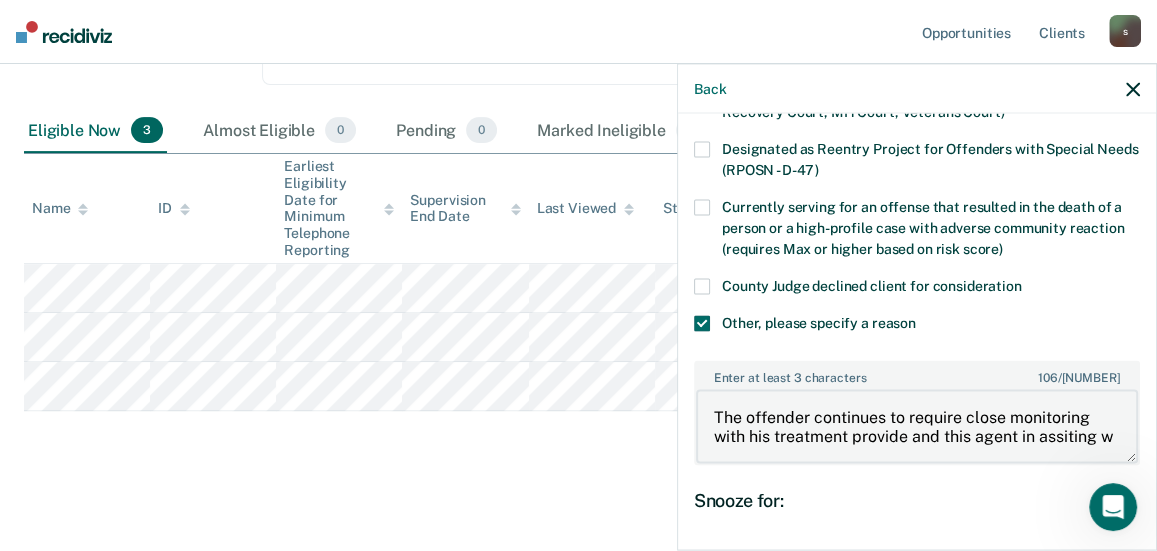 scroll, scrollTop: 3, scrollLeft: 0, axis: vertical 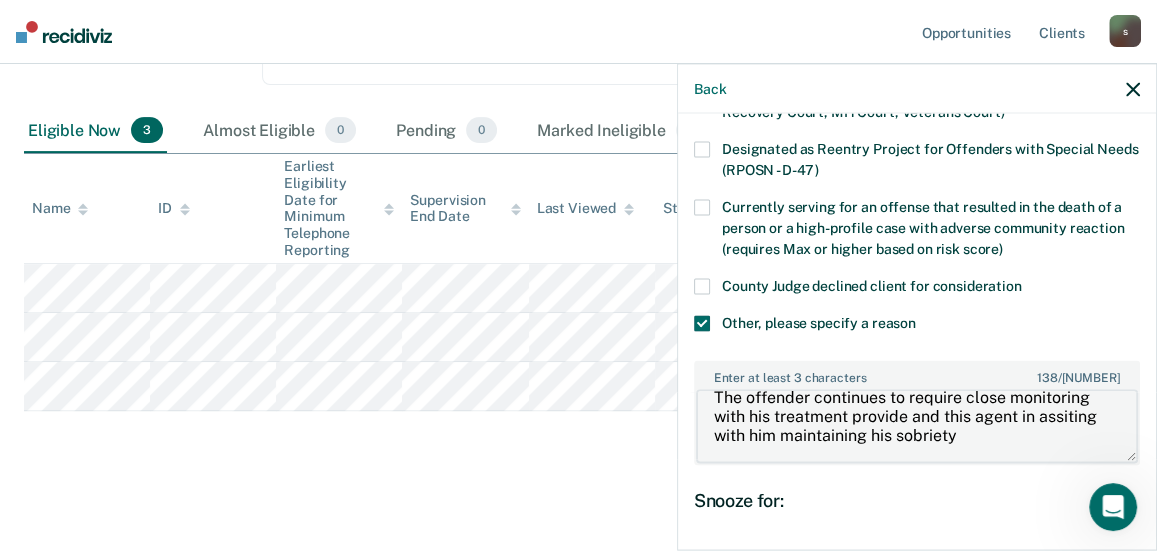 click on "The offender continues to require close monitoring with his treatment provide and this agent in assiting with him maintaining his sobriety" at bounding box center [917, 426] 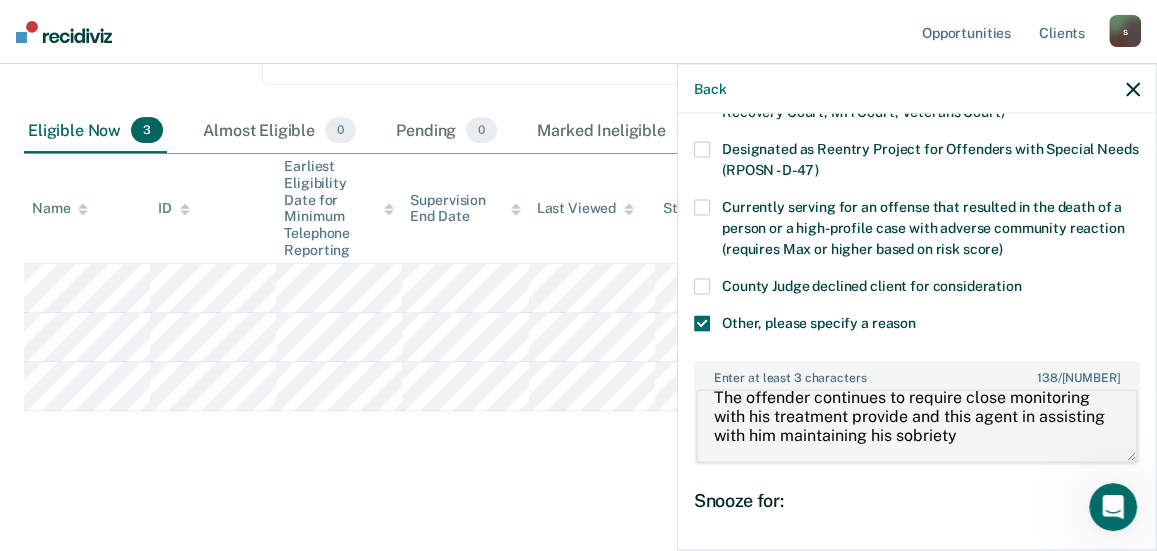 scroll, scrollTop: 38, scrollLeft: 0, axis: vertical 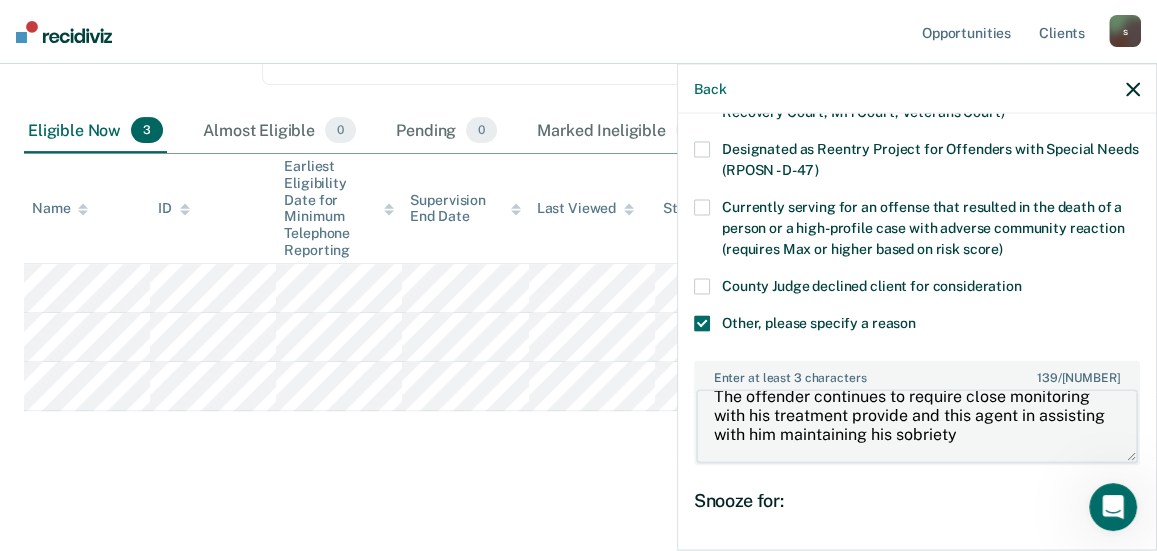 click on "The offender continues to require close monitoring with his treatment provide and this agent in assisting with him maintaining his sobriety" at bounding box center [917, 426] 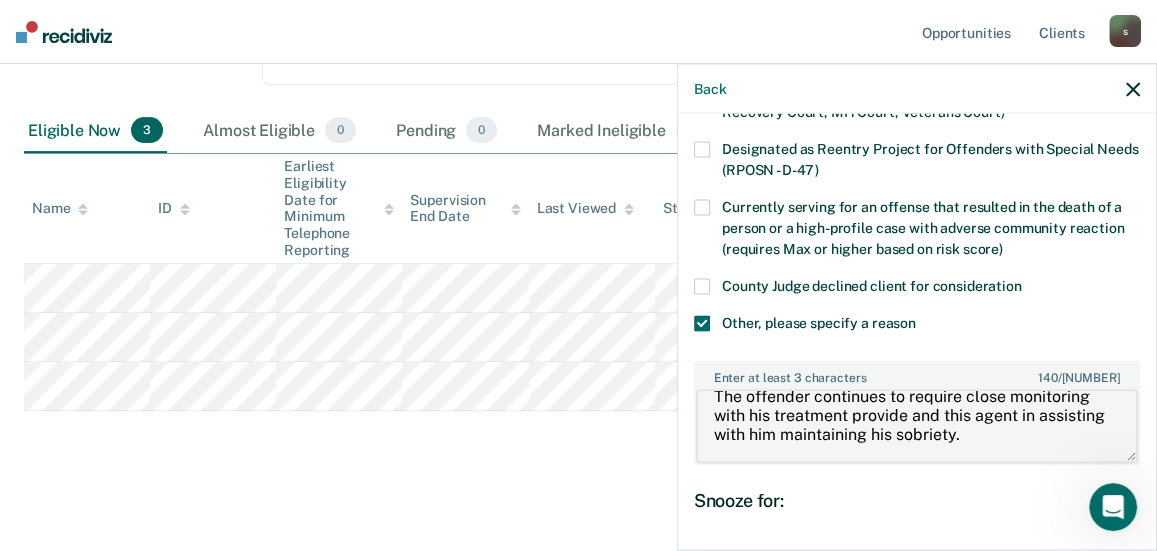 scroll, scrollTop: 444, scrollLeft: 0, axis: vertical 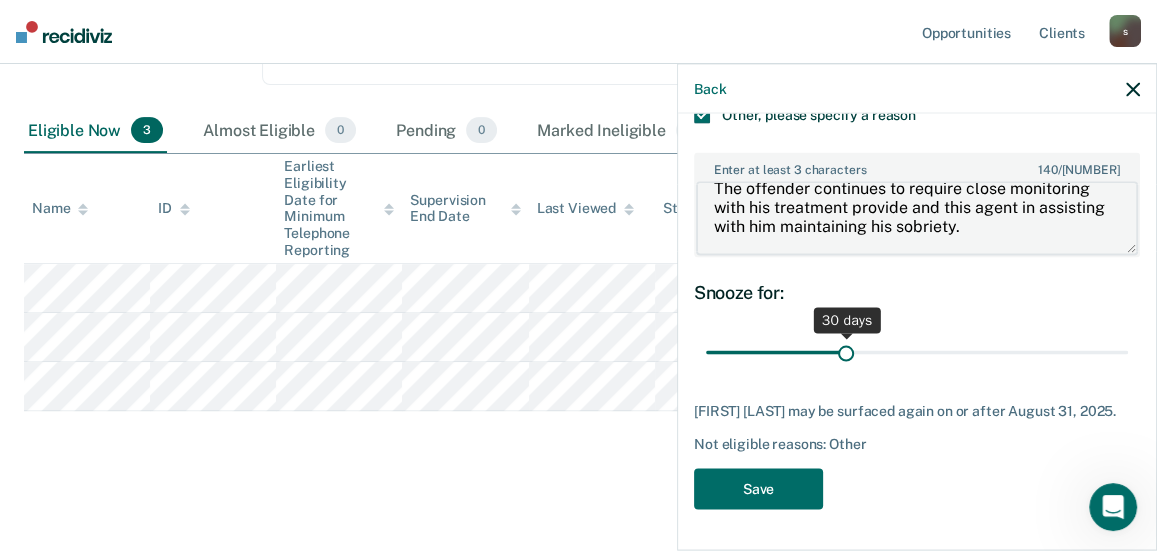 type on "The offender continues to require close monitoring with his treatment provide and this agent in assisting with him maintaining his sobriety." 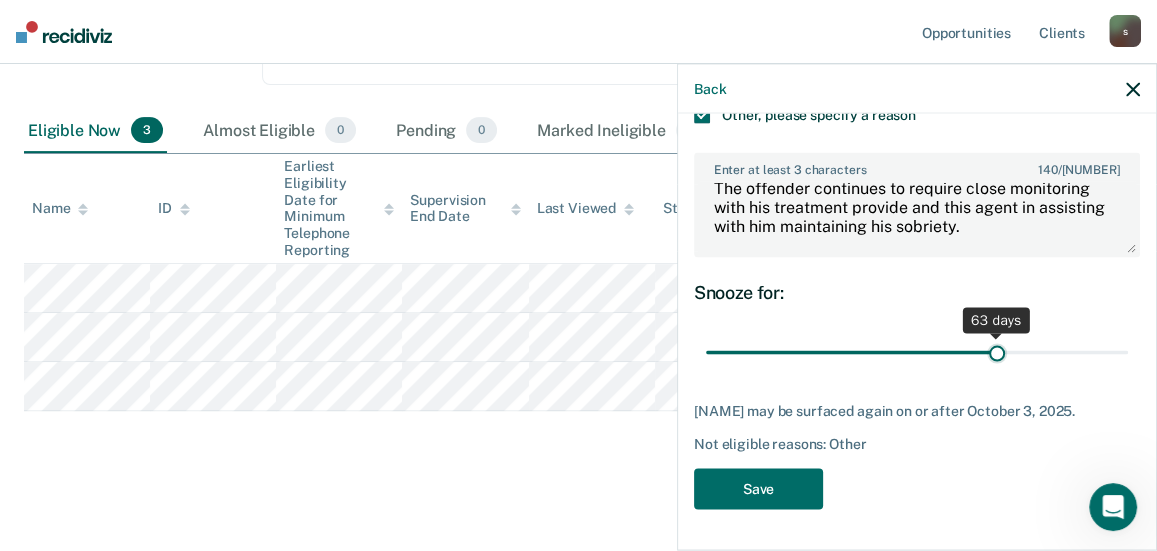 drag, startPoint x: 837, startPoint y: 351, endPoint x: 986, endPoint y: 346, distance: 149.08386 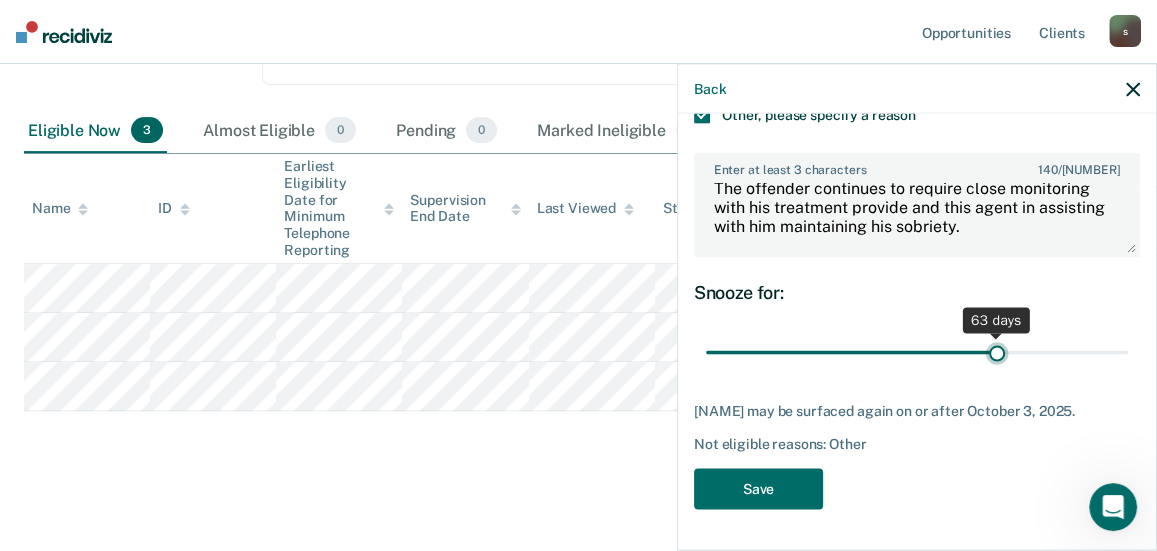 click at bounding box center (917, 352) 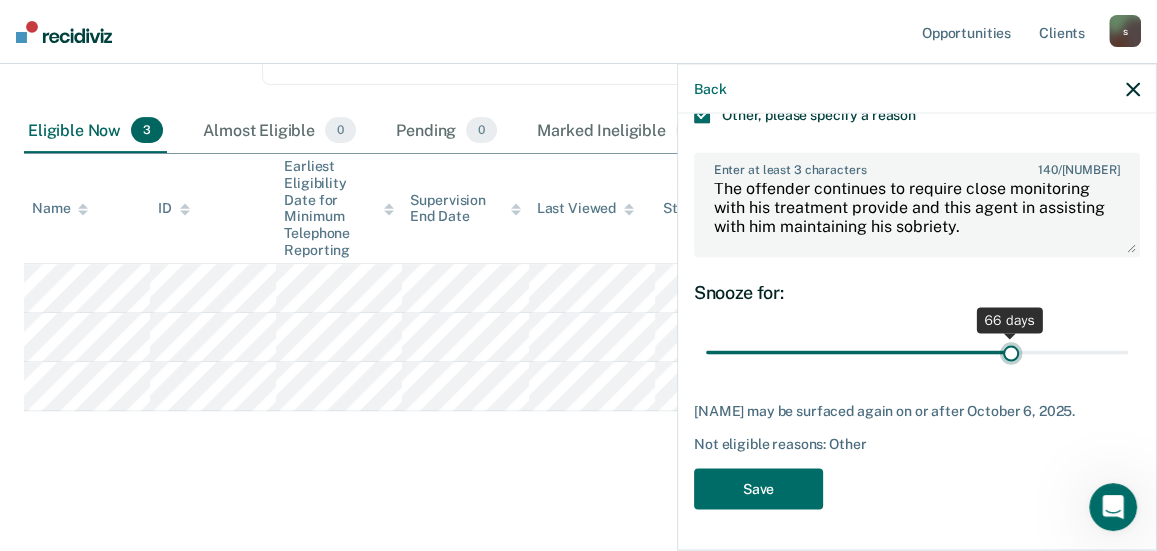 click at bounding box center [917, 352] 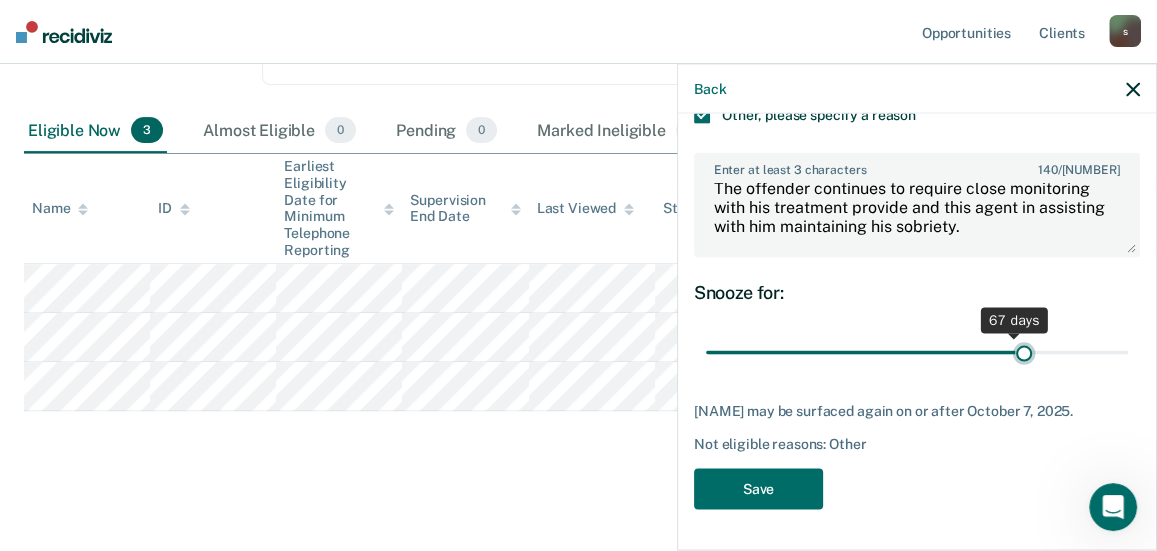 type on "69" 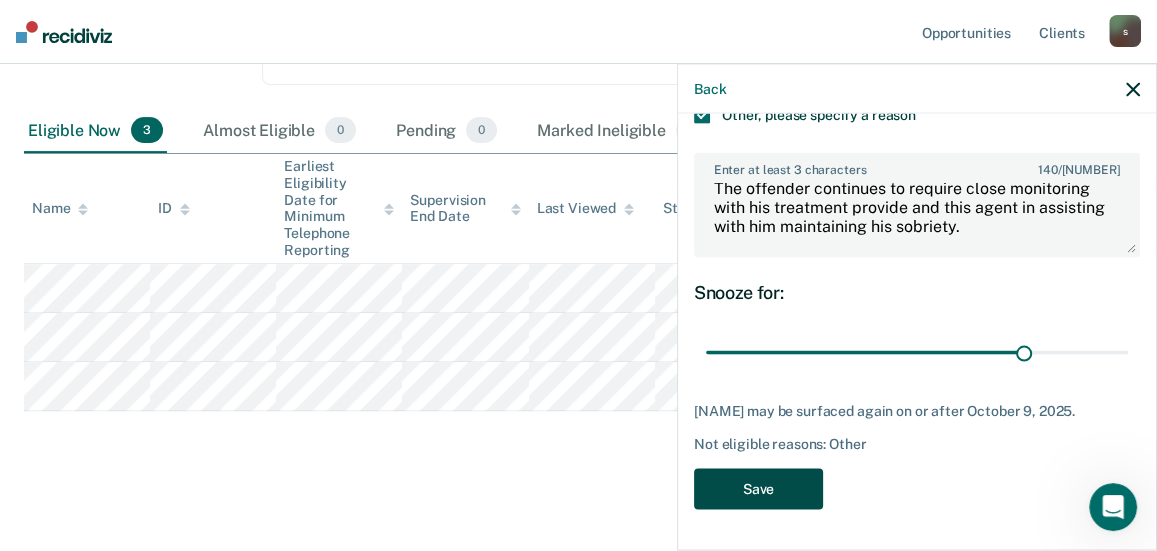 click on "Save" at bounding box center (758, 489) 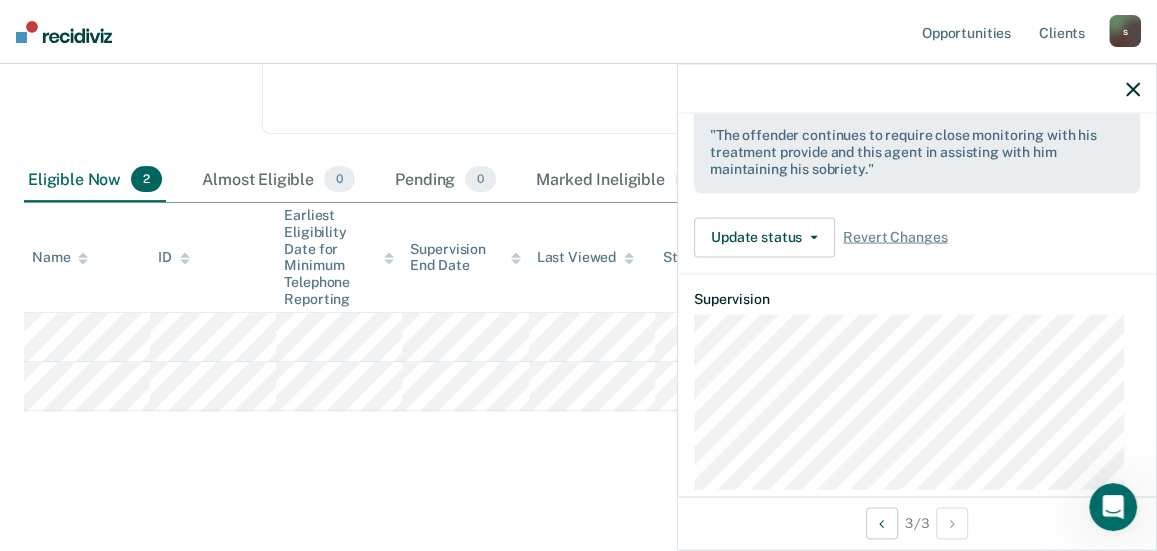 click 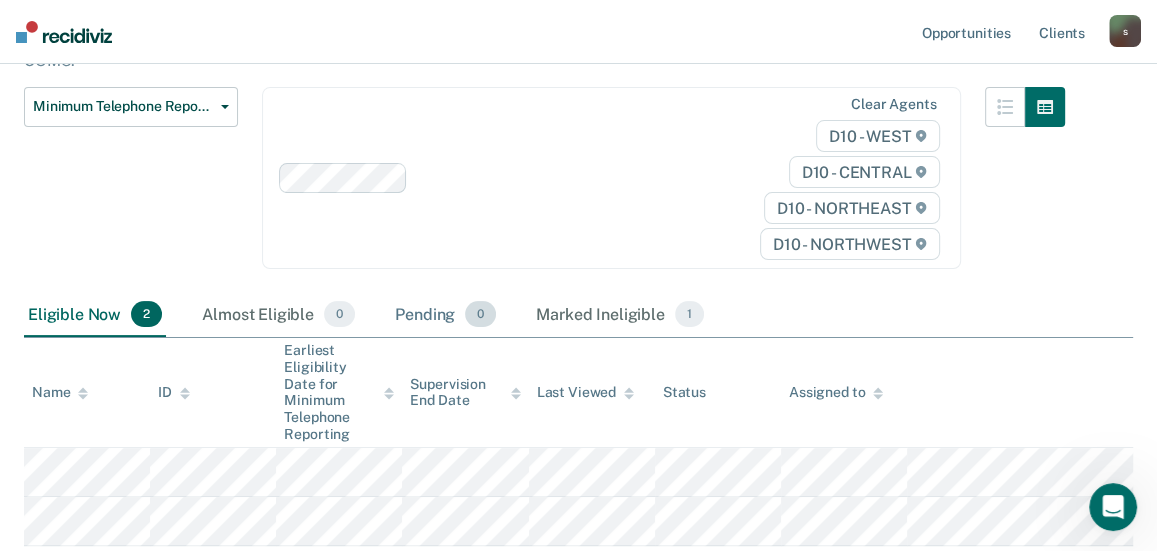 scroll, scrollTop: 0, scrollLeft: 0, axis: both 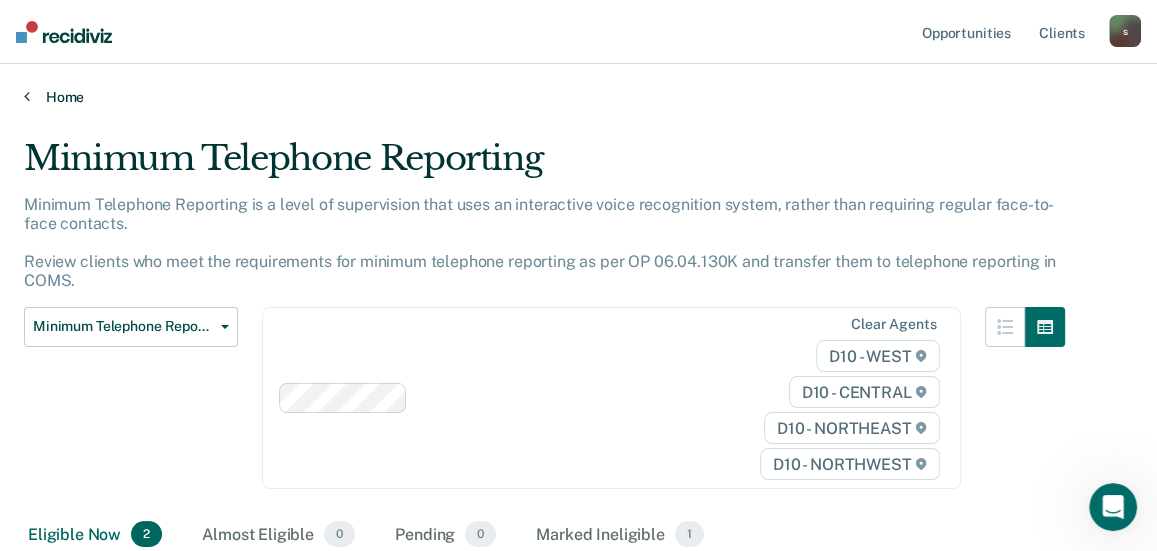 click on "Home" at bounding box center (578, 97) 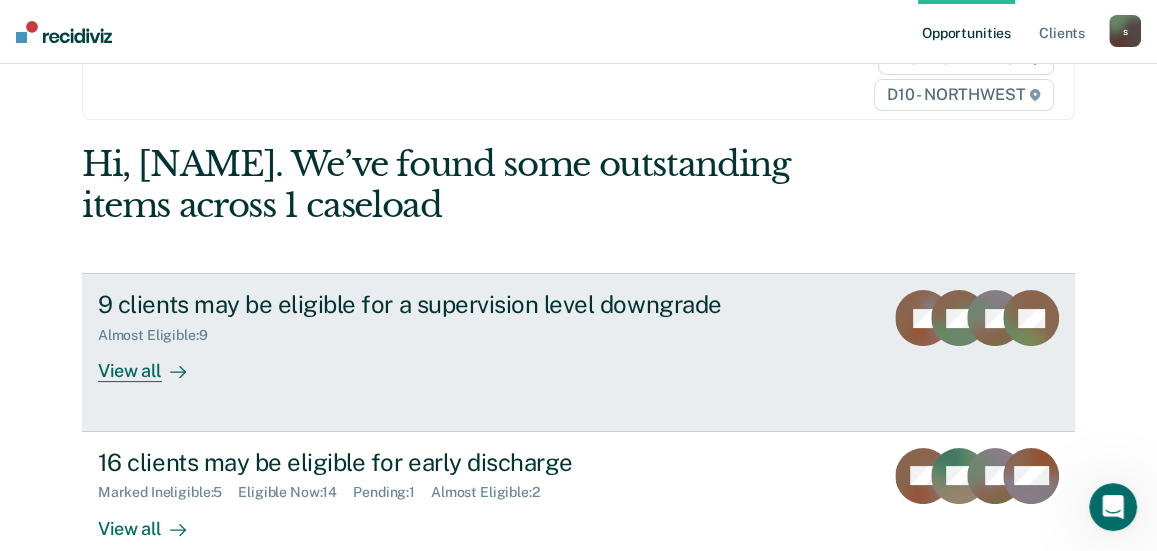 scroll, scrollTop: 222, scrollLeft: 0, axis: vertical 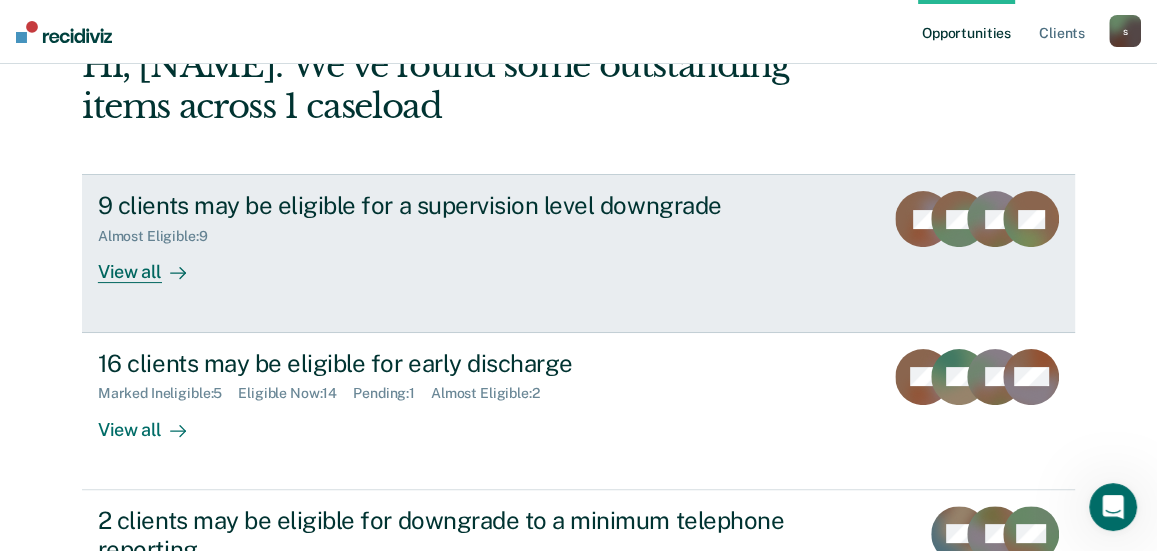 click on "View all" at bounding box center [154, 264] 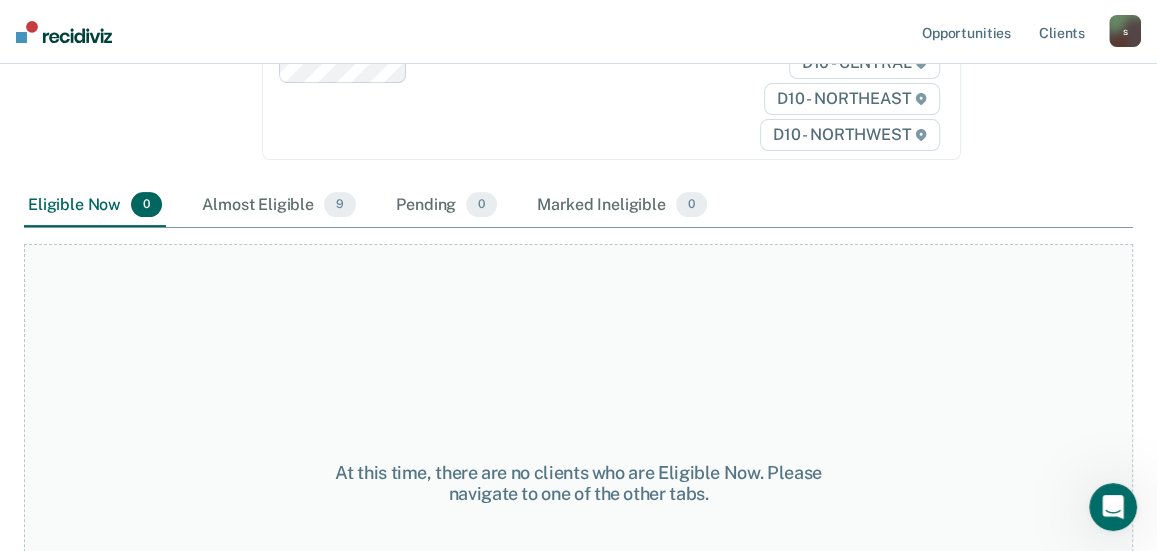 scroll, scrollTop: 181, scrollLeft: 0, axis: vertical 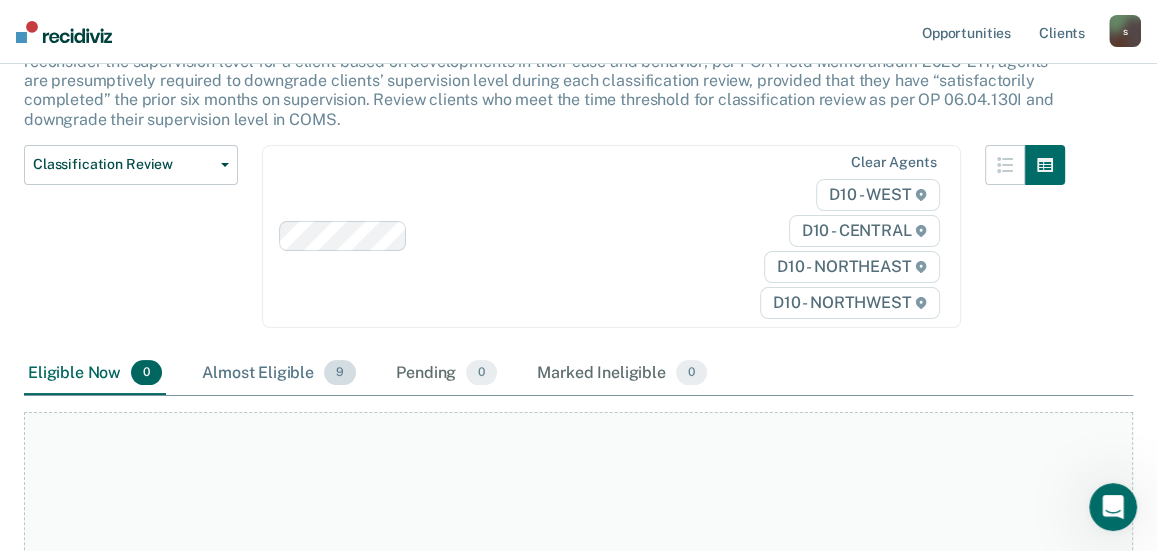 click on "Almost Eligible 9" at bounding box center (279, 374) 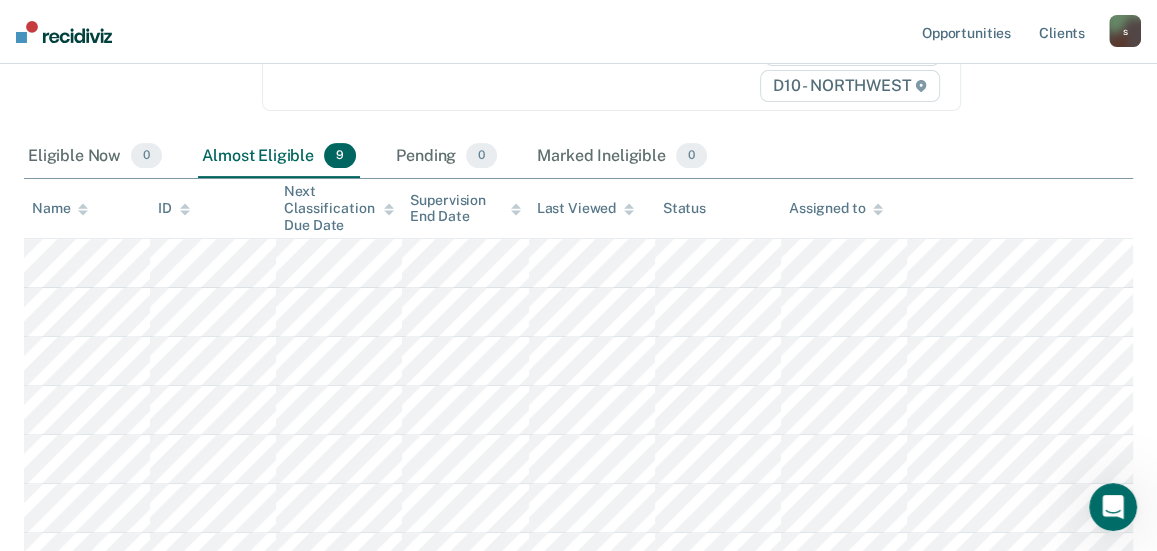 scroll, scrollTop: 403, scrollLeft: 0, axis: vertical 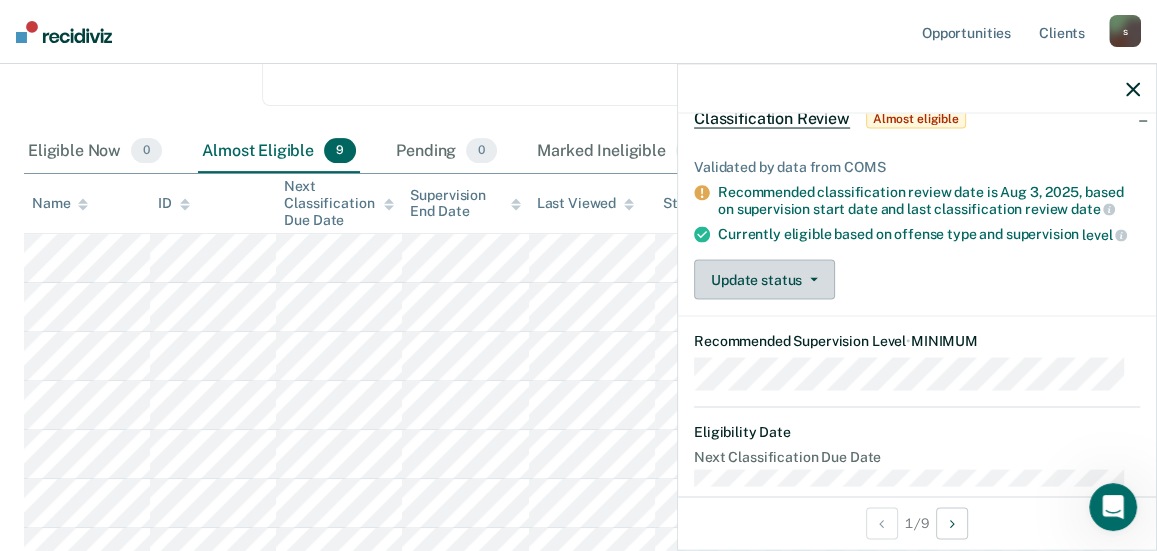 click 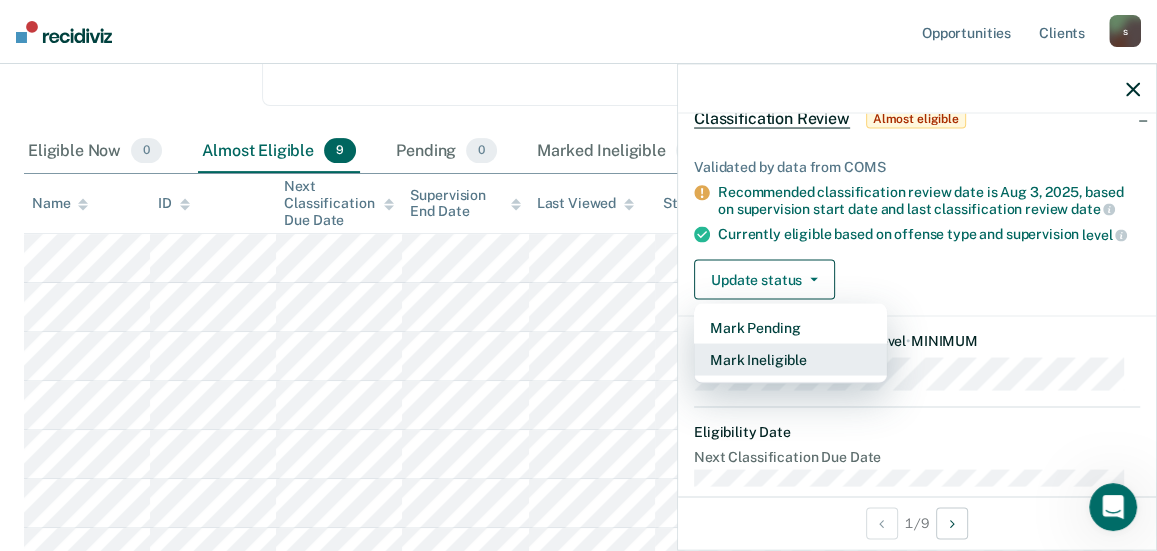click on "Mark Ineligible" at bounding box center (790, 360) 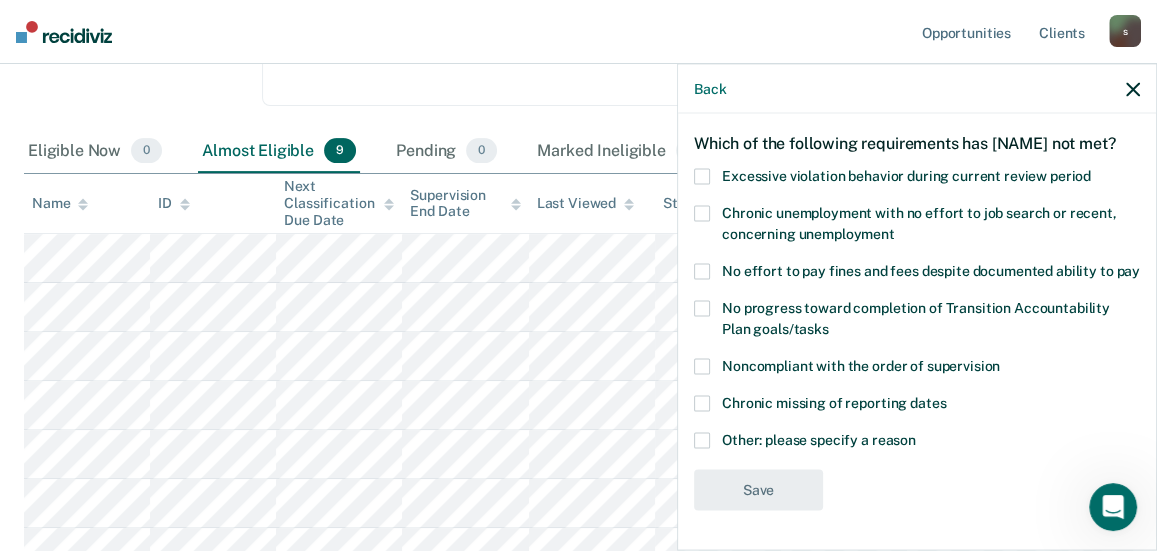 scroll, scrollTop: 111, scrollLeft: 0, axis: vertical 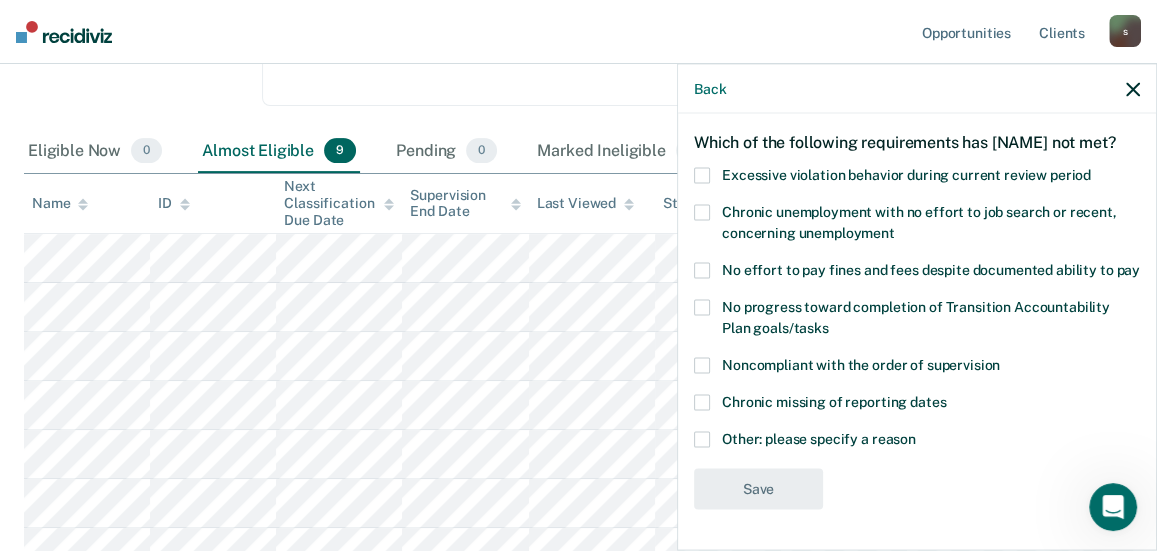 click at bounding box center (702, 440) 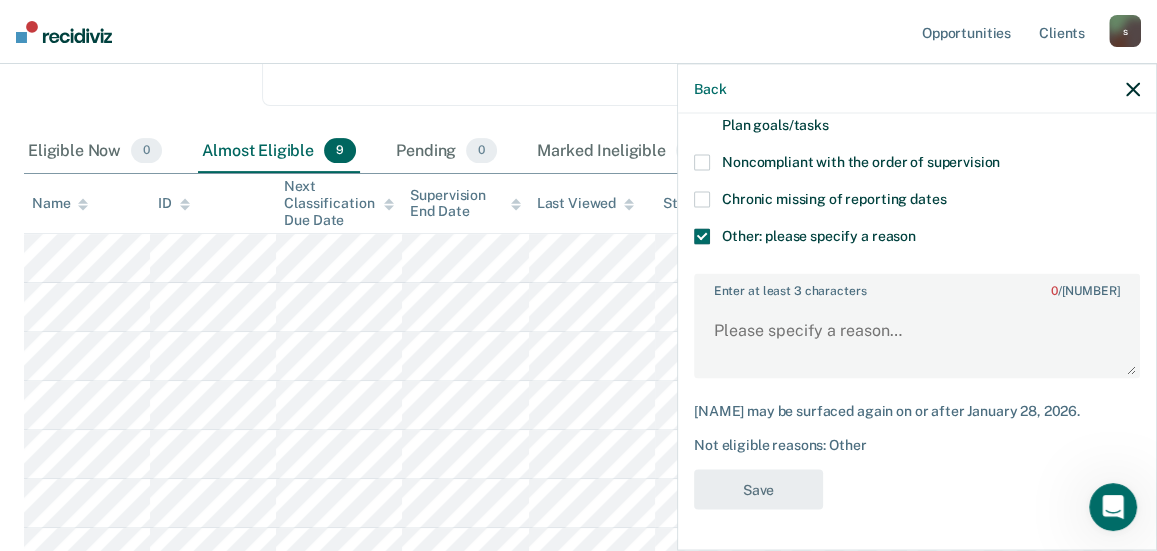scroll, scrollTop: 333, scrollLeft: 0, axis: vertical 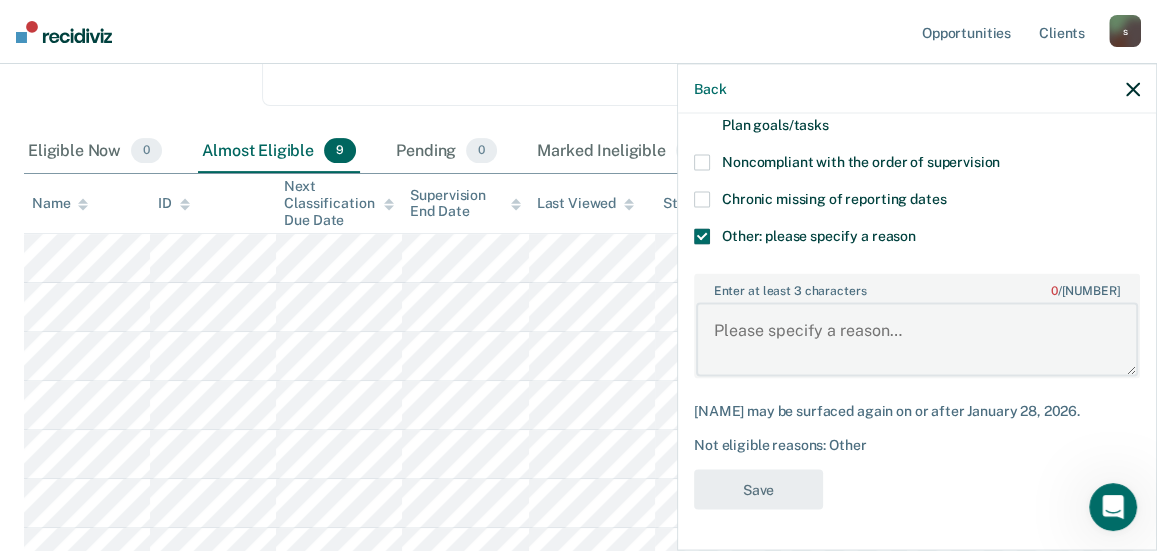 click on "Enter at least 3 characters 0  /  1600" at bounding box center (917, 339) 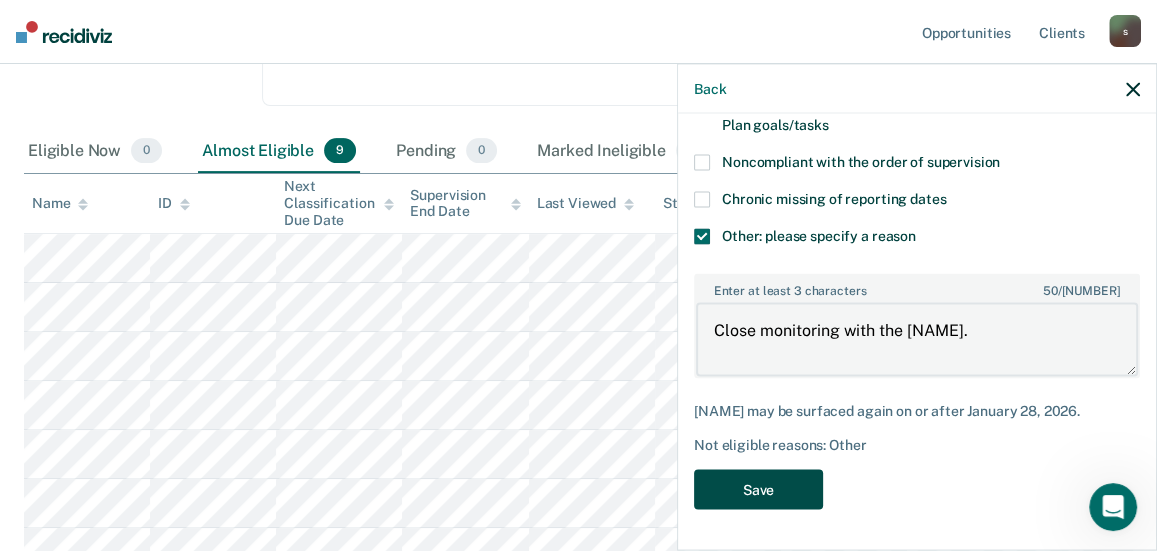 type on "Close monitoring with the [NAME]." 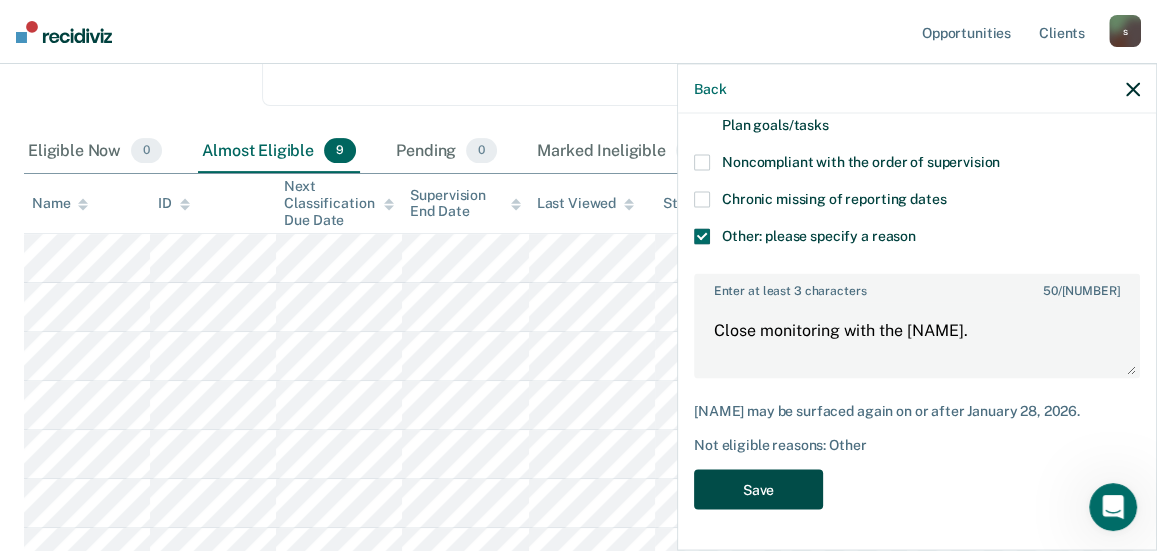 click on "Save" at bounding box center [758, 489] 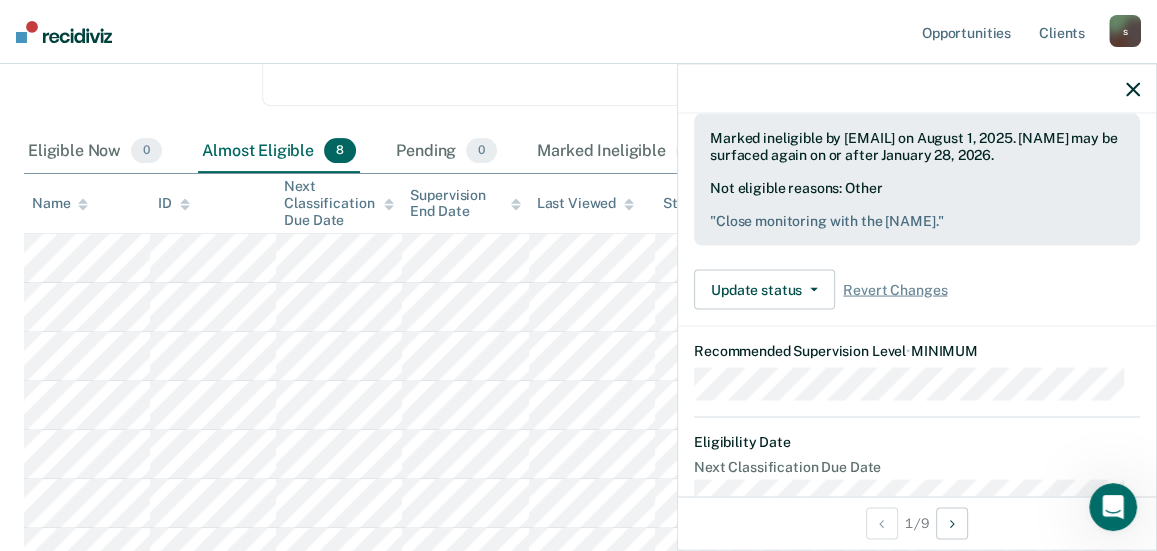 scroll, scrollTop: 222, scrollLeft: 0, axis: vertical 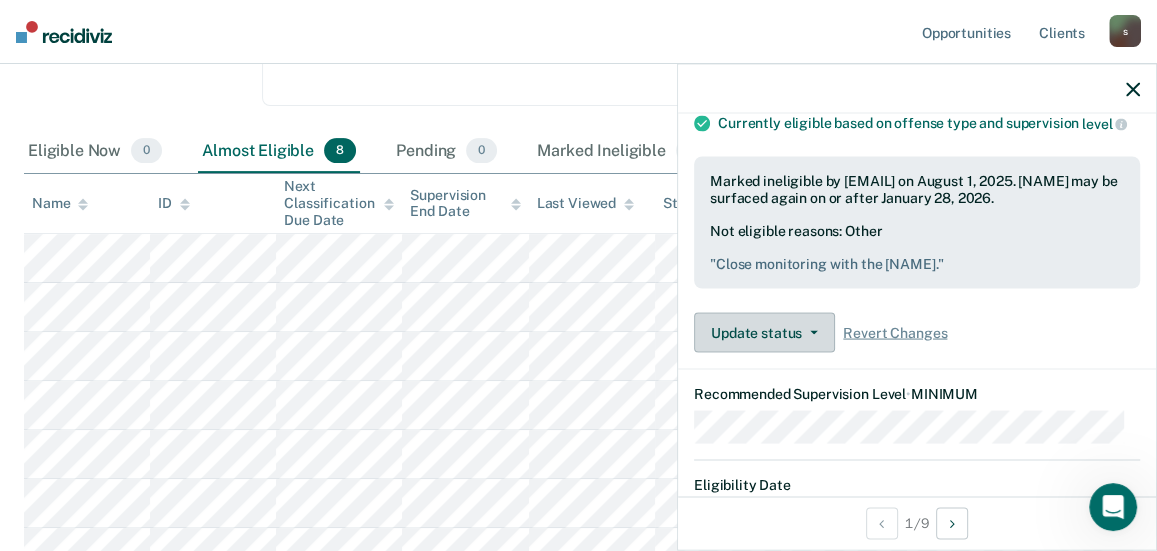 click on "Update status" at bounding box center (764, 333) 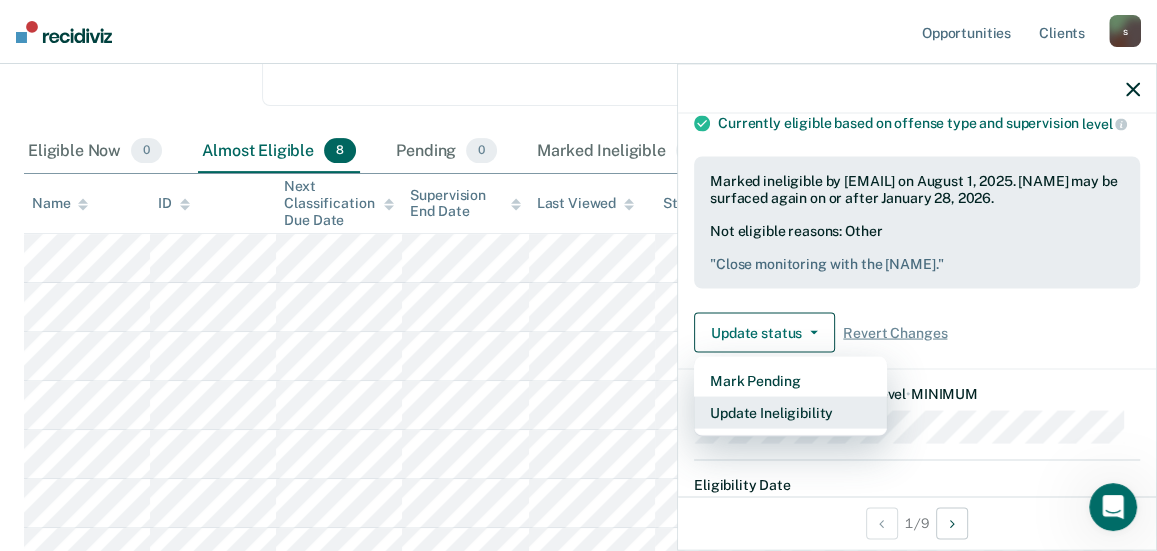 click on "Update Ineligibility" at bounding box center [790, 413] 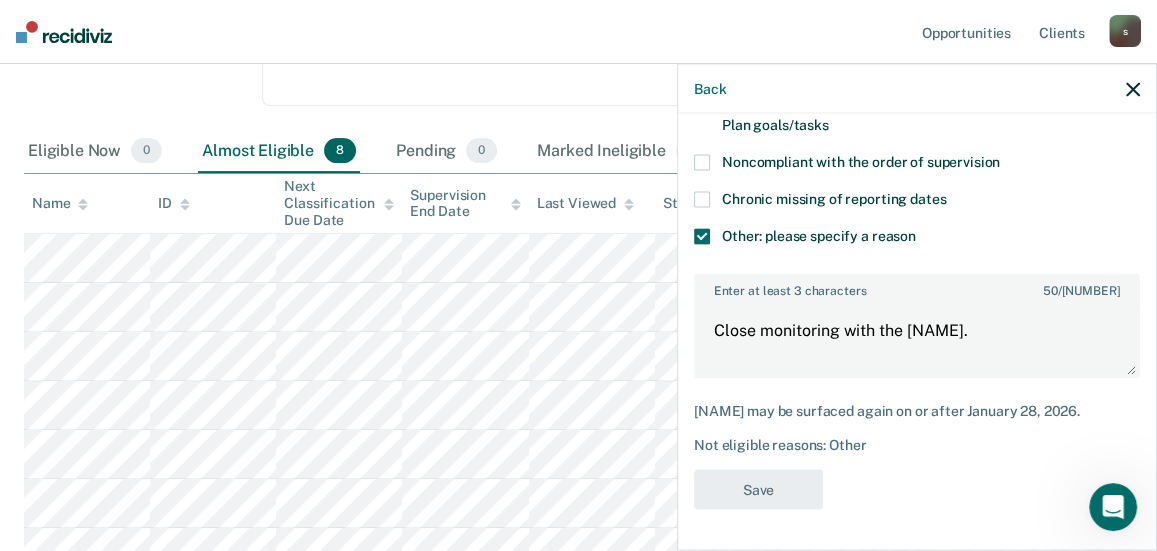 scroll, scrollTop: 335, scrollLeft: 0, axis: vertical 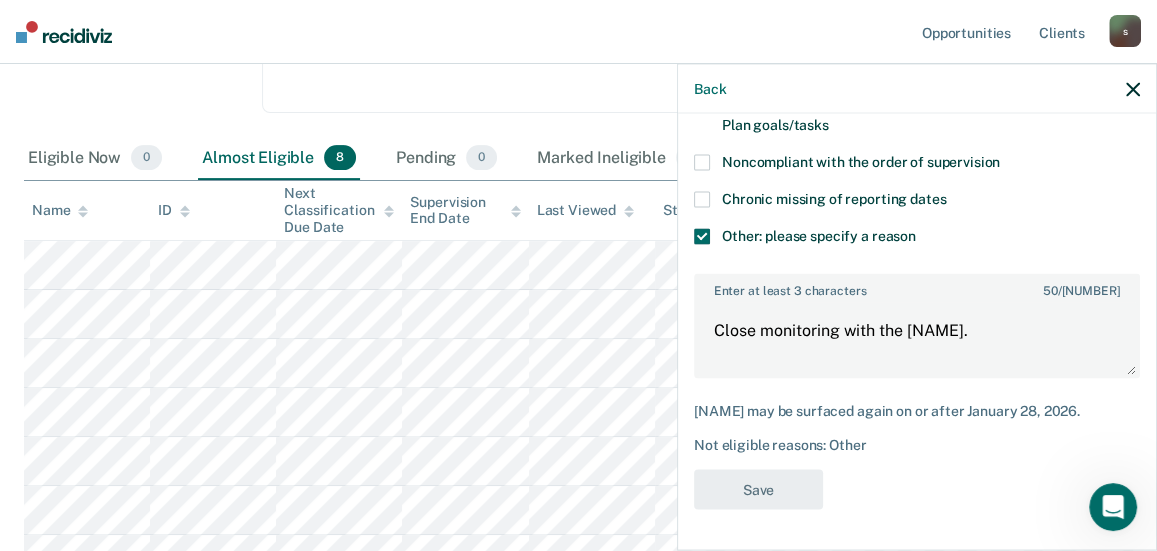 click 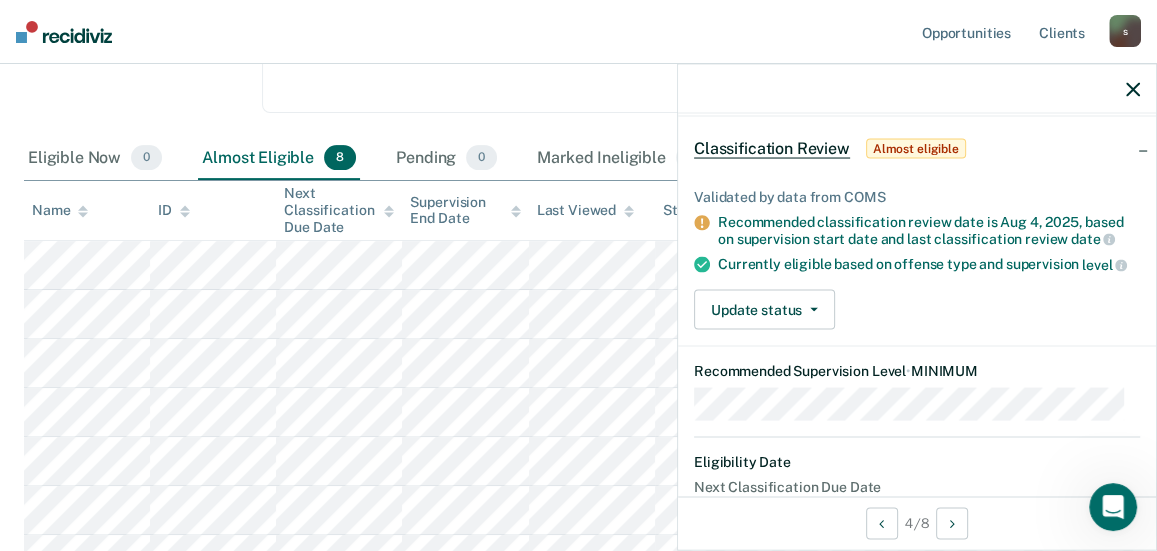 scroll, scrollTop: 111, scrollLeft: 0, axis: vertical 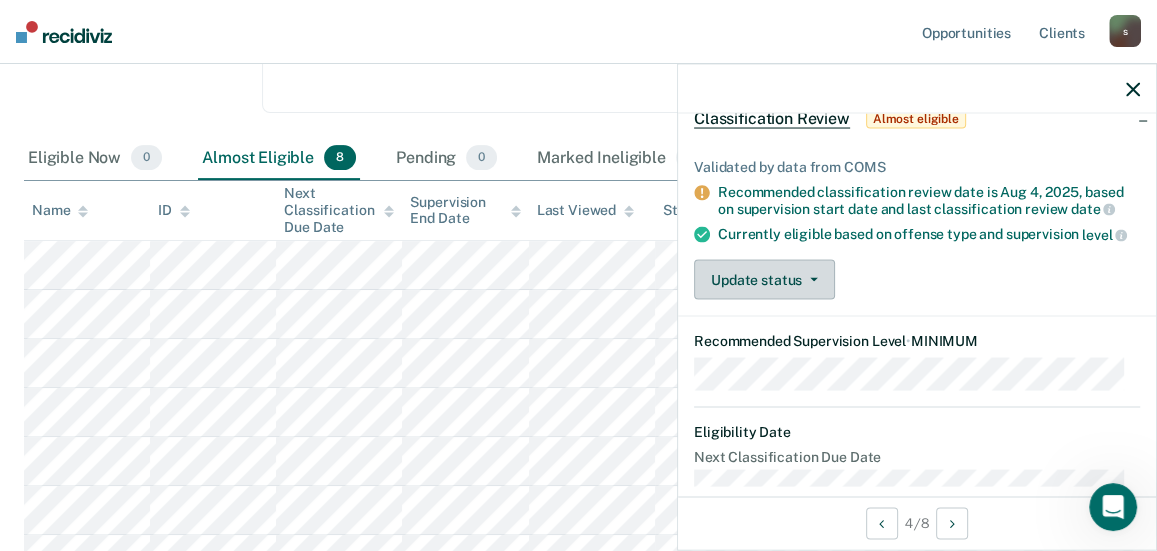 click on "Update status" at bounding box center [764, 280] 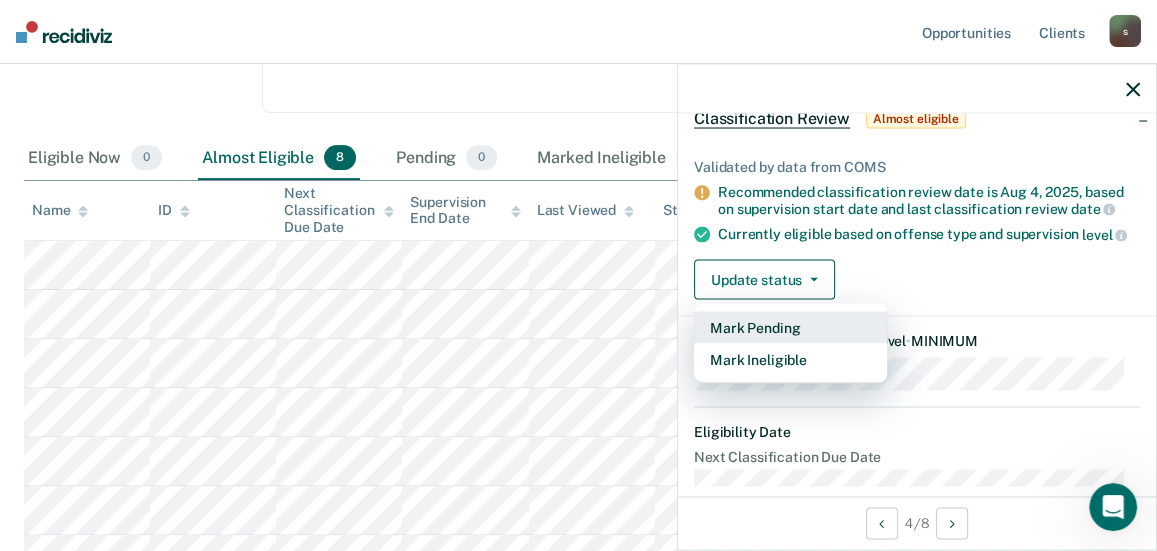 click on "Mark Pending" at bounding box center [790, 328] 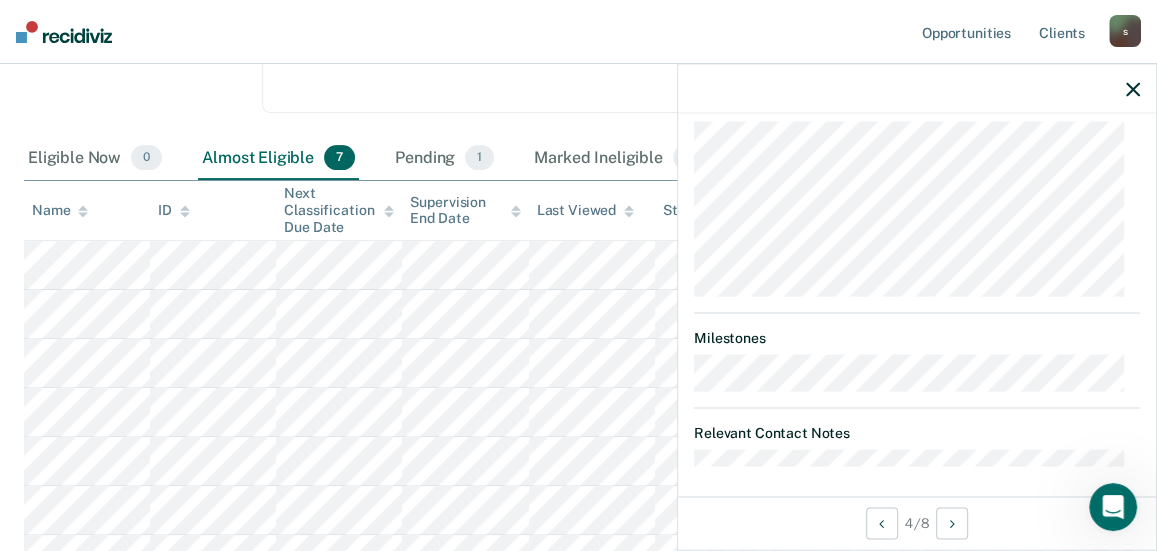 scroll, scrollTop: 650, scrollLeft: 0, axis: vertical 